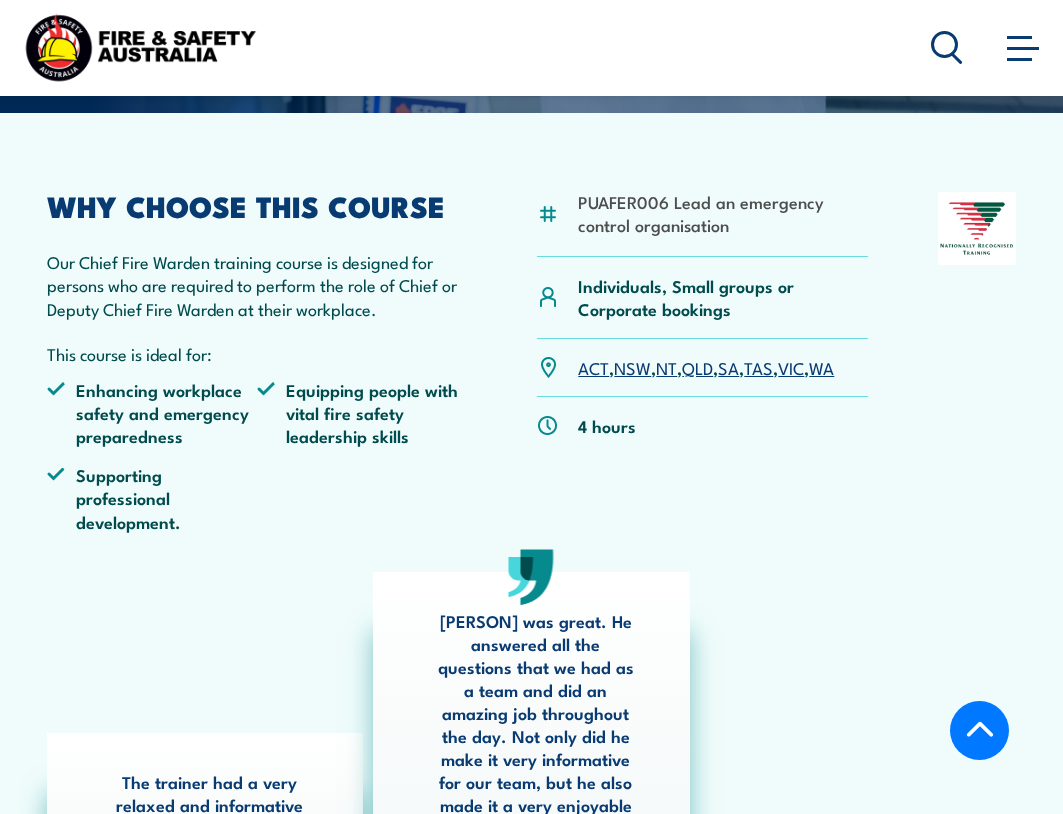 scroll, scrollTop: 400, scrollLeft: 0, axis: vertical 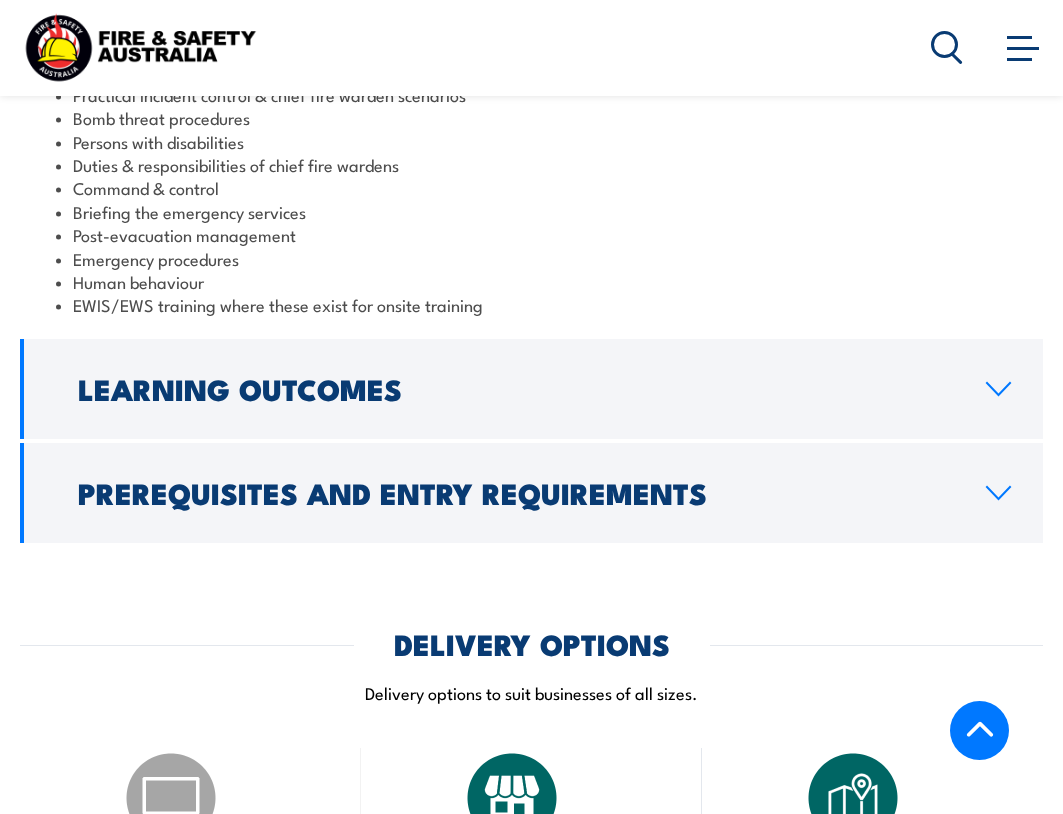 click on "Learning Outcomes" at bounding box center (531, 389) 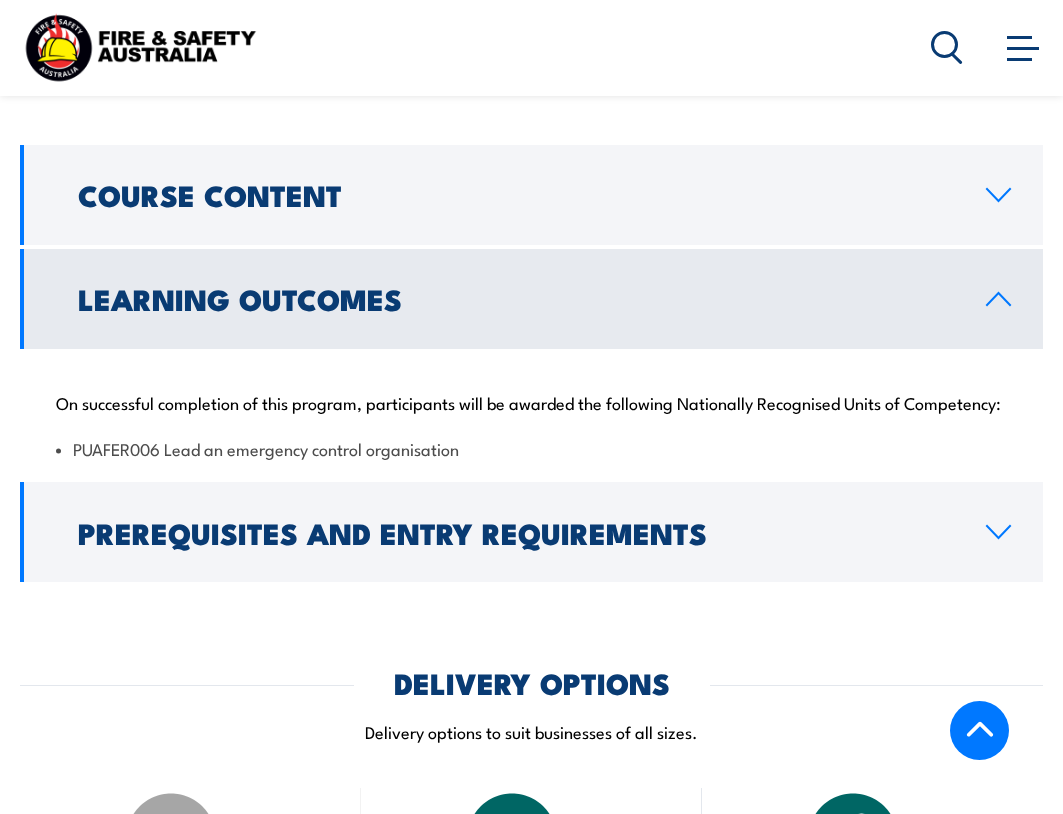 scroll, scrollTop: 1820, scrollLeft: 0, axis: vertical 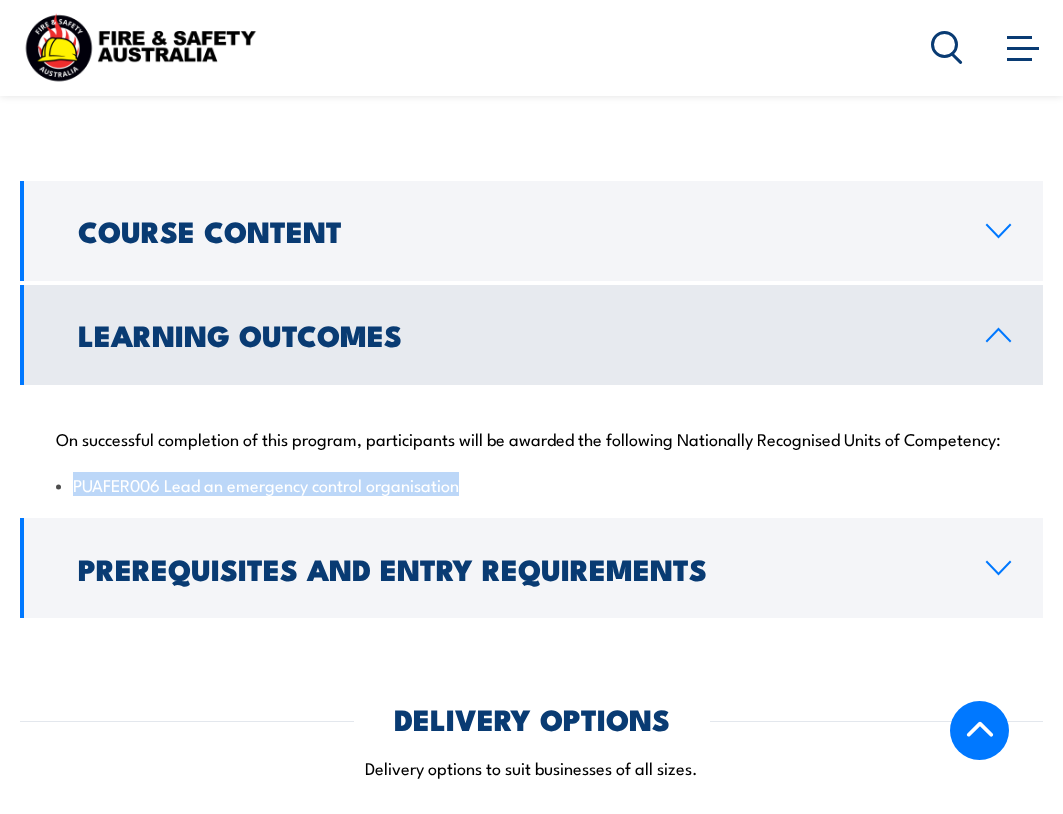 drag, startPoint x: 478, startPoint y: 499, endPoint x: 76, endPoint y: 512, distance: 402.21014 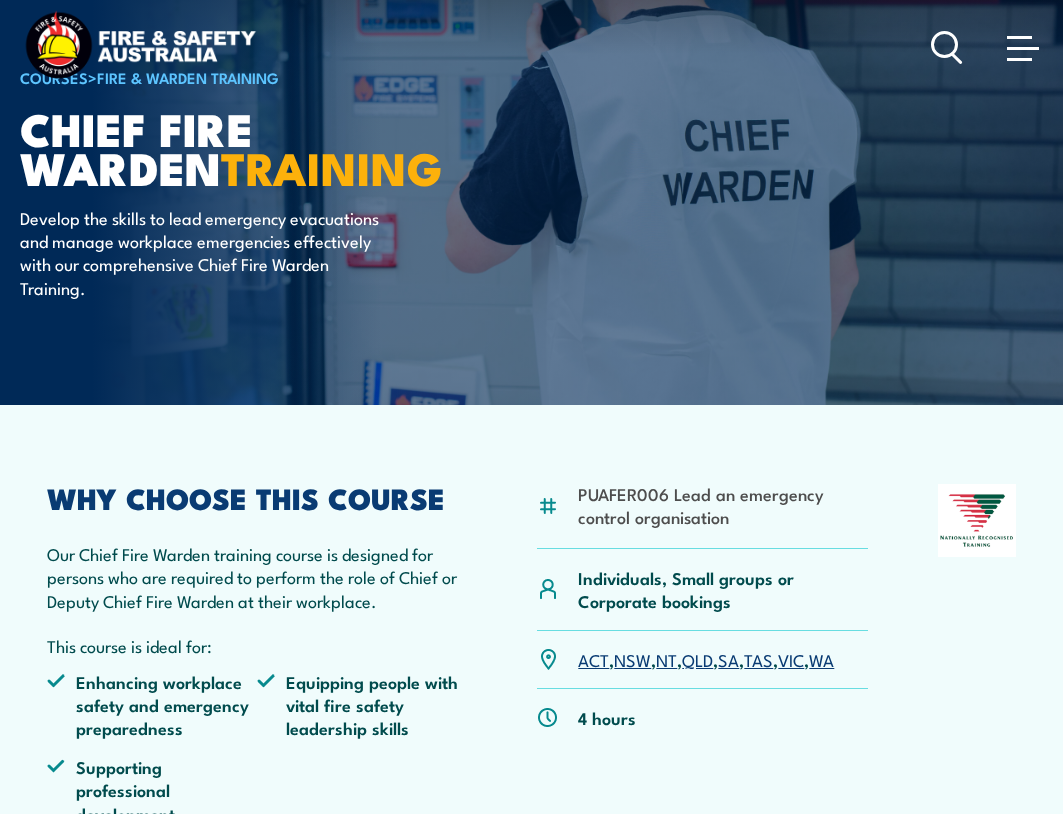 scroll, scrollTop: 0, scrollLeft: 0, axis: both 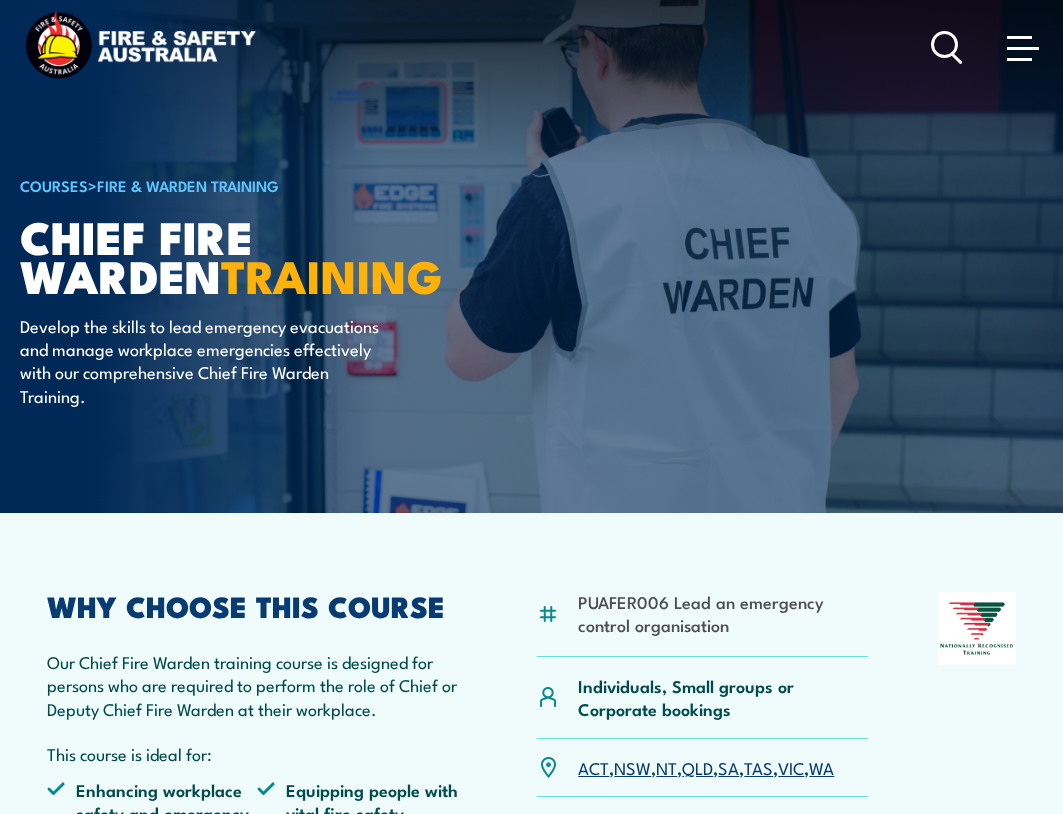 click on "COURSES" at bounding box center [54, 185] 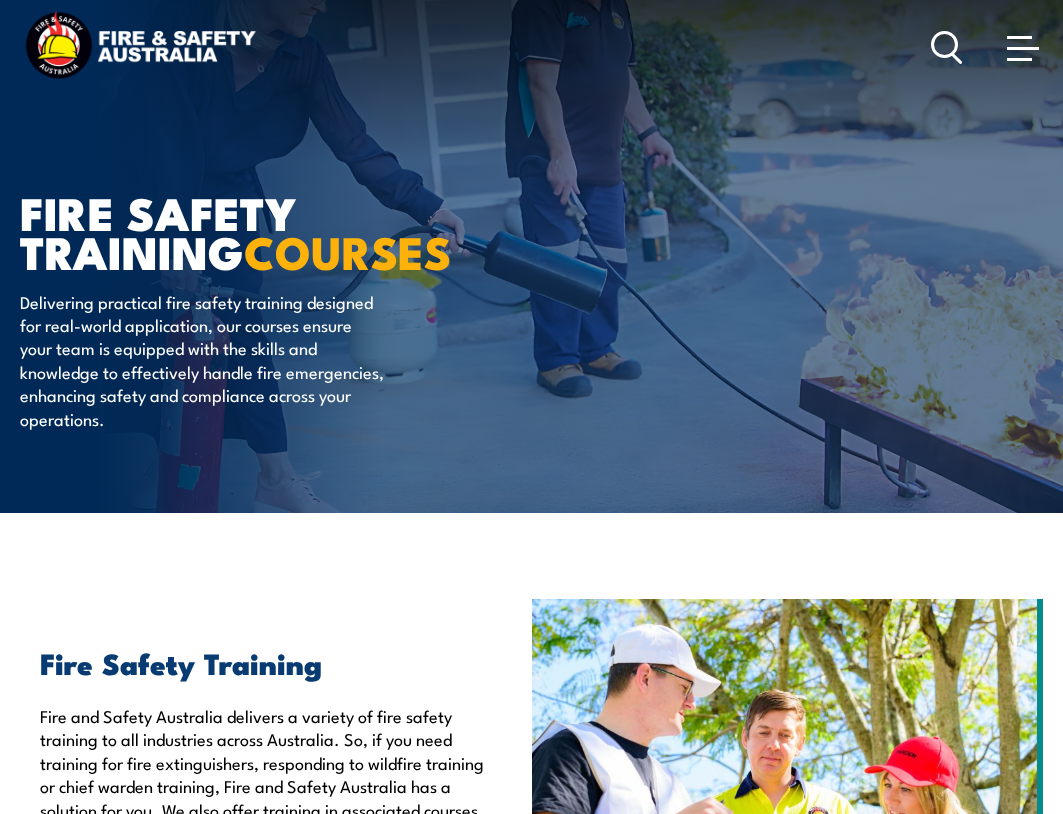 scroll, scrollTop: 0, scrollLeft: 0, axis: both 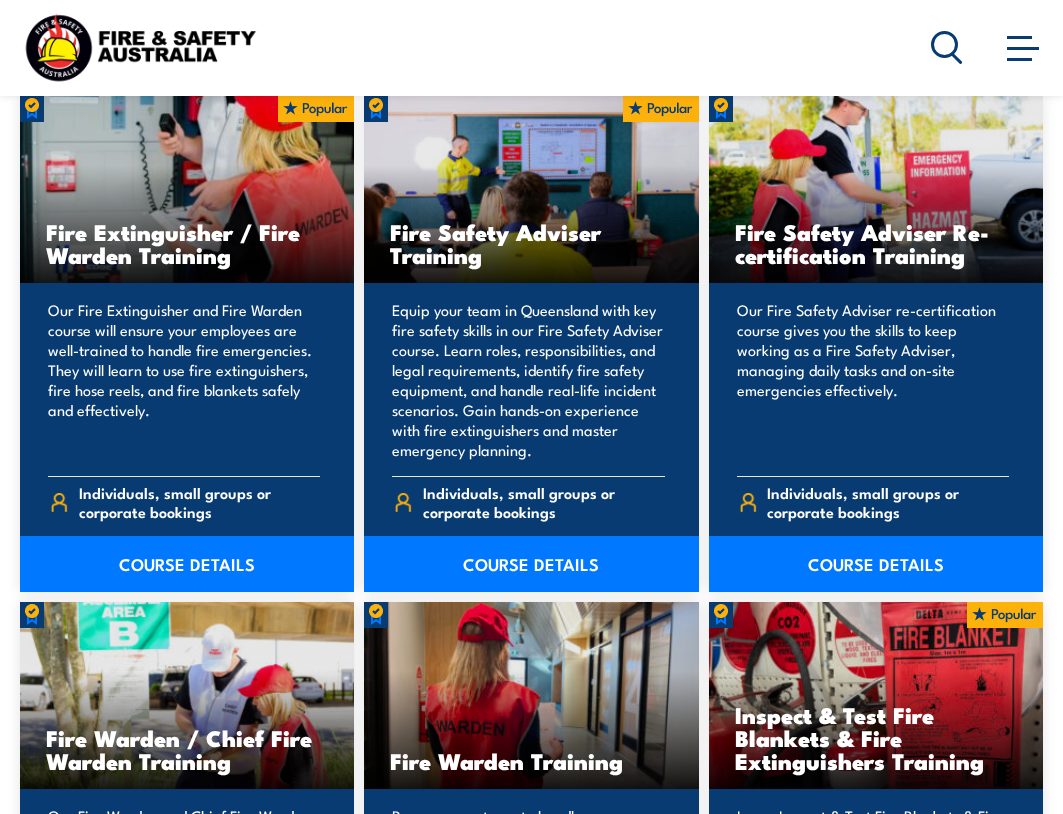 click on "COURSE DETAILS" at bounding box center [531, 564] 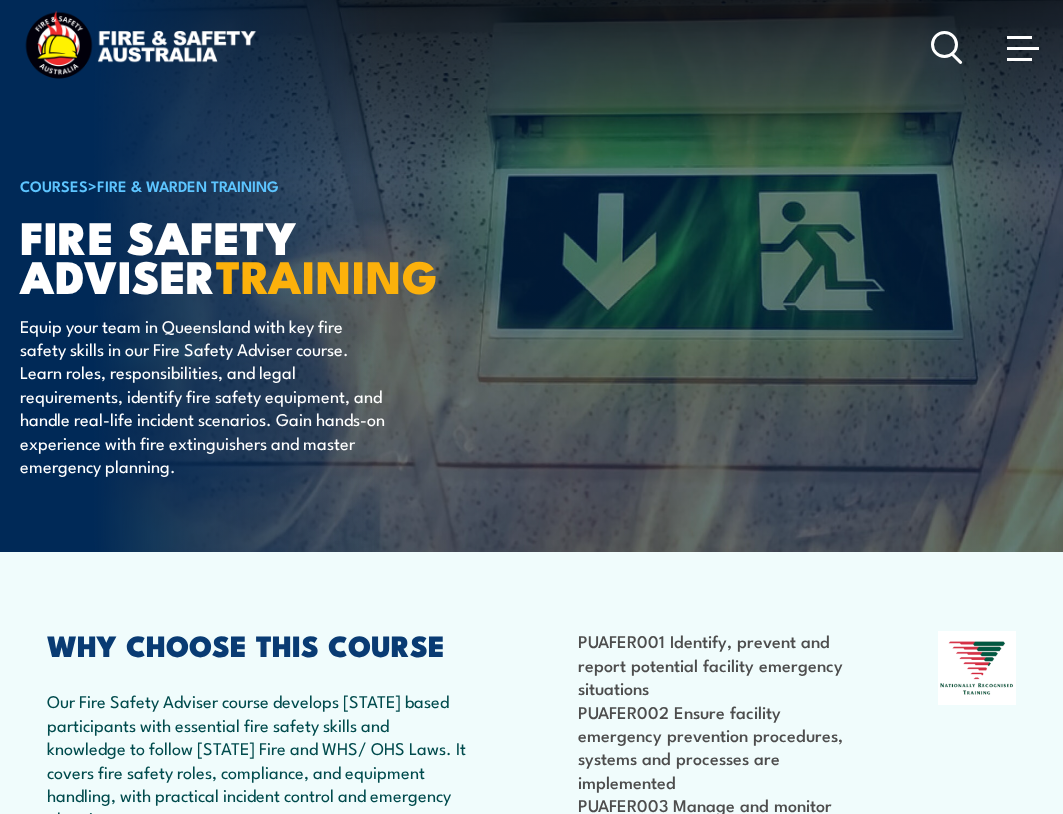 scroll, scrollTop: 0, scrollLeft: 0, axis: both 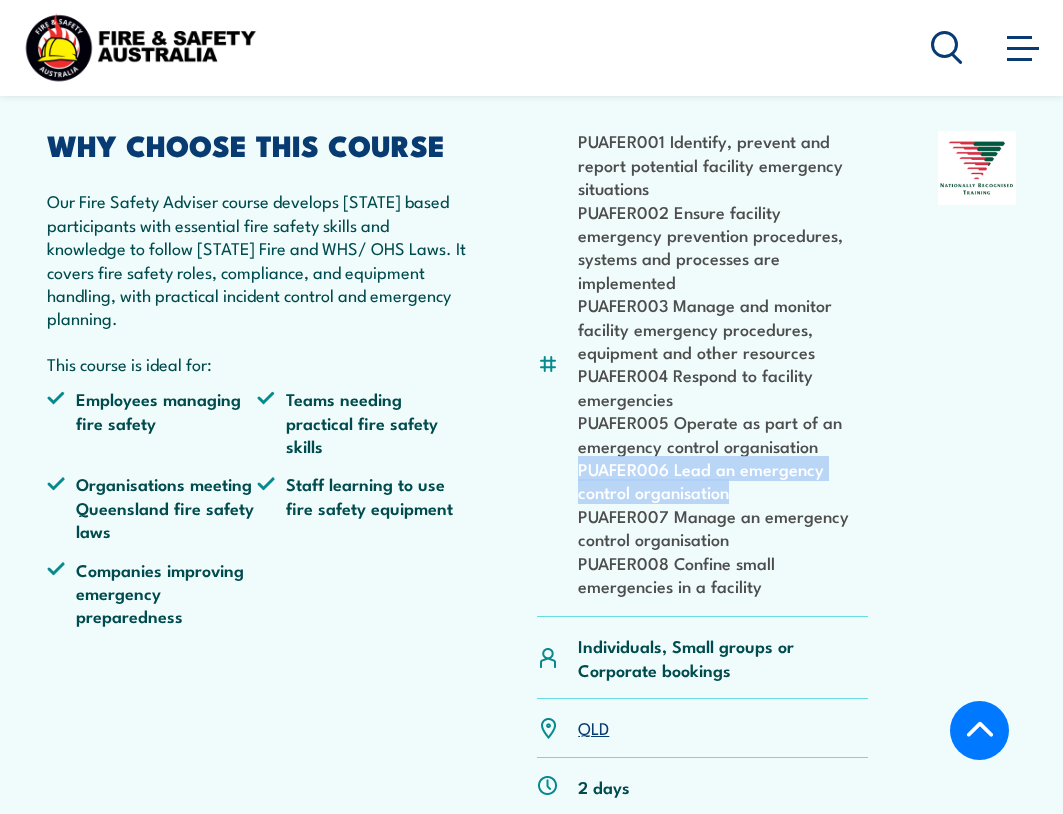 drag, startPoint x: 739, startPoint y: 467, endPoint x: 561, endPoint y: 443, distance: 179.61069 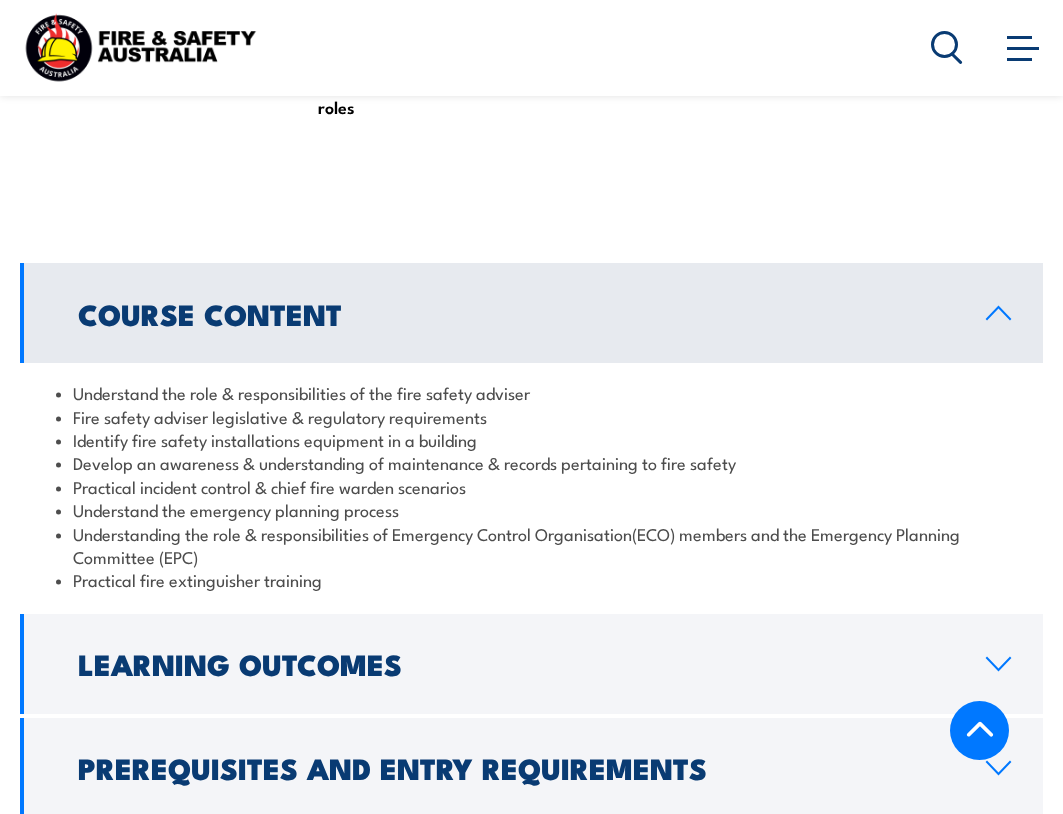 scroll, scrollTop: 1700, scrollLeft: 0, axis: vertical 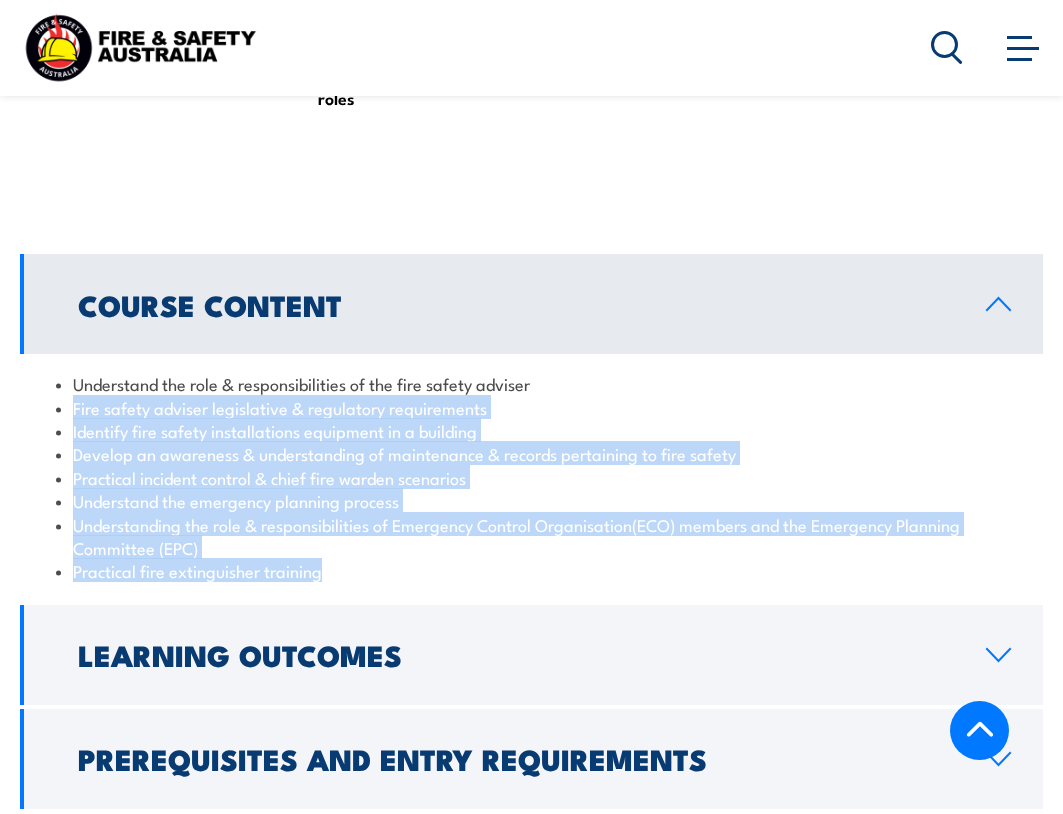 drag, startPoint x: 280, startPoint y: 533, endPoint x: 31, endPoint y: 375, distance: 294.8983 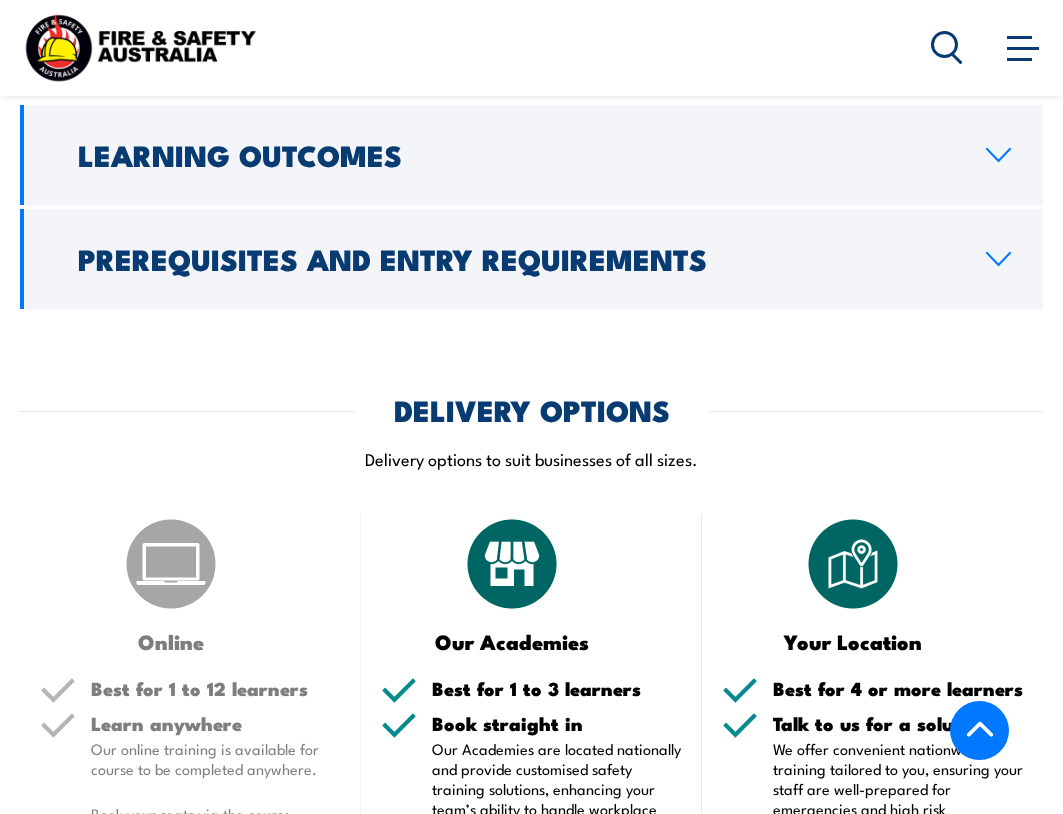 click on "Prerequisites and Entry Requirements" at bounding box center (516, 258) 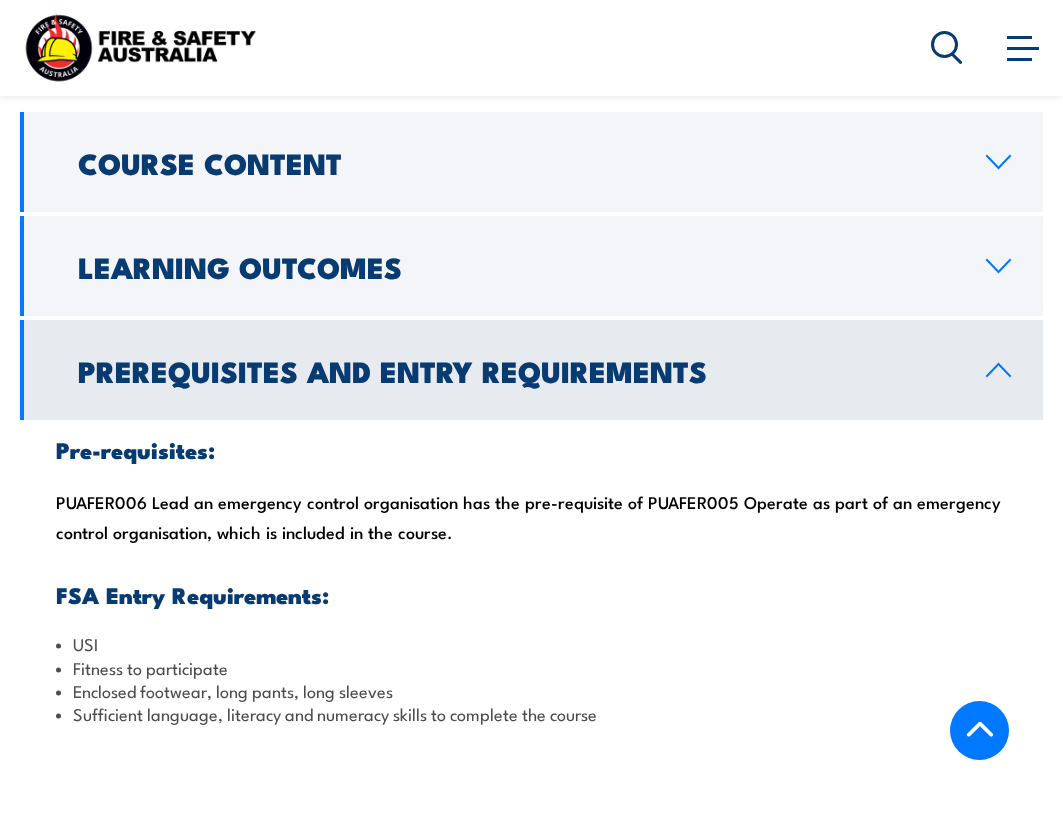 scroll, scrollTop: 1838, scrollLeft: 0, axis: vertical 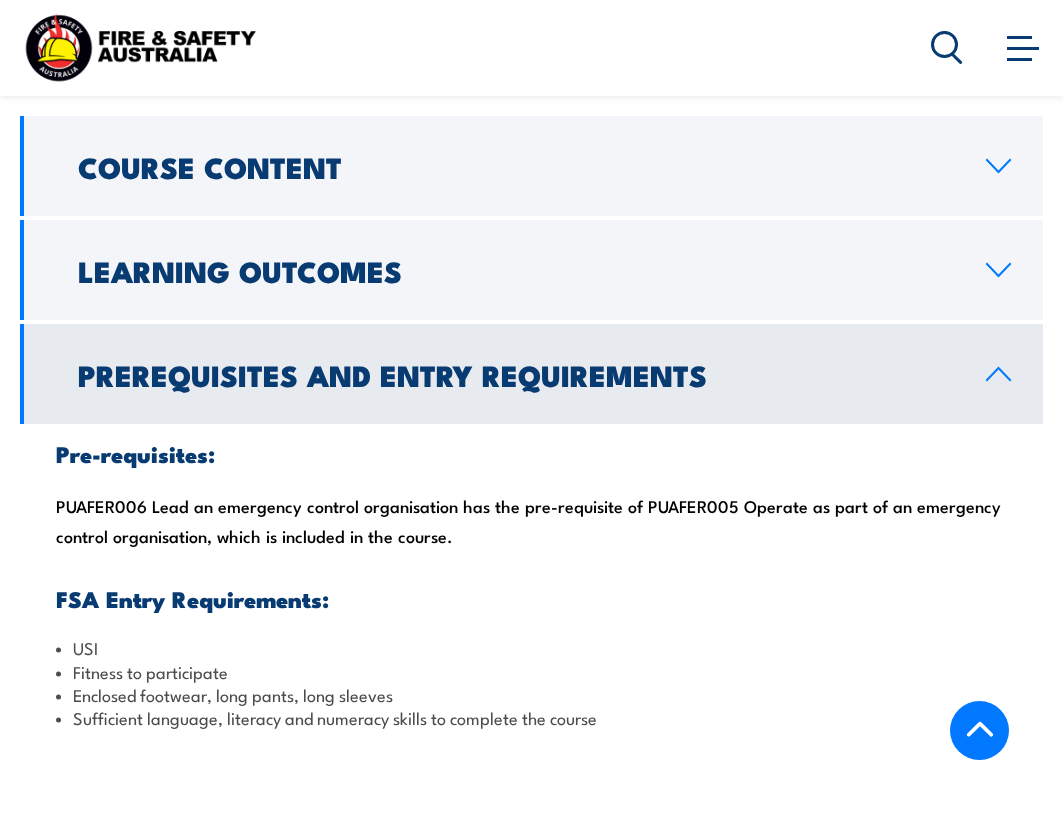 click on "Learning Outcomes" at bounding box center [516, 270] 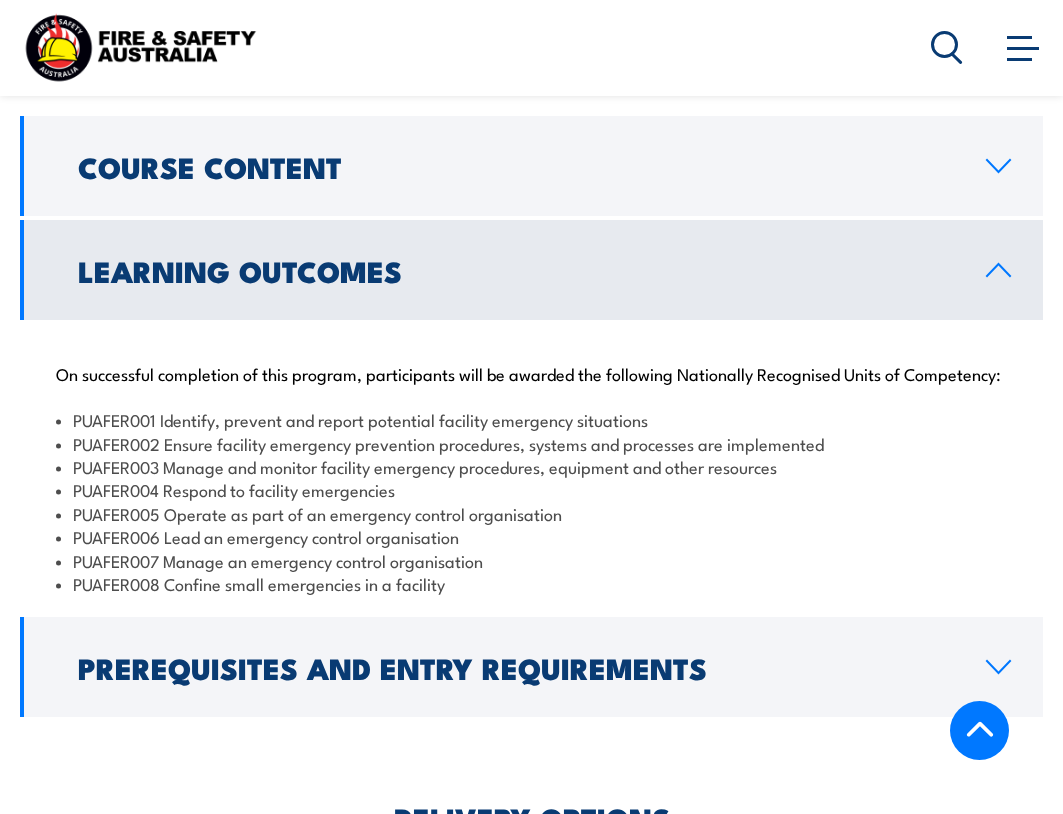 click on "Prerequisites and Entry Requirements" at bounding box center [516, 667] 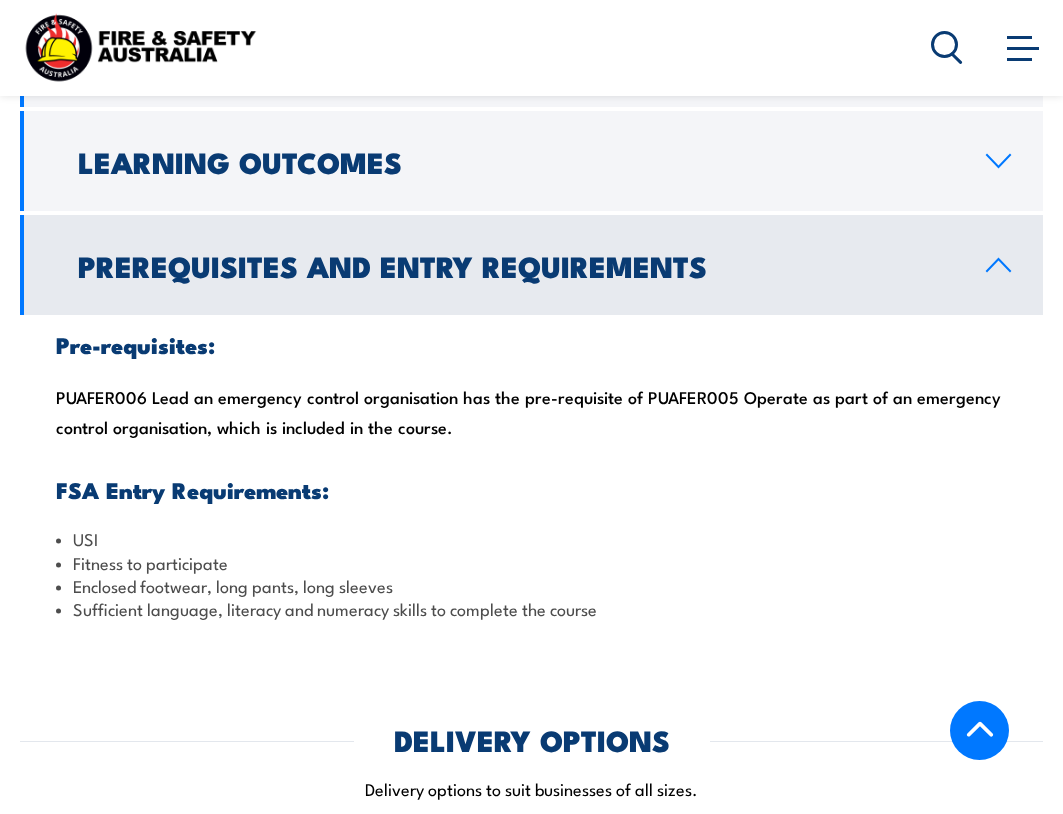 scroll, scrollTop: 1938, scrollLeft: 0, axis: vertical 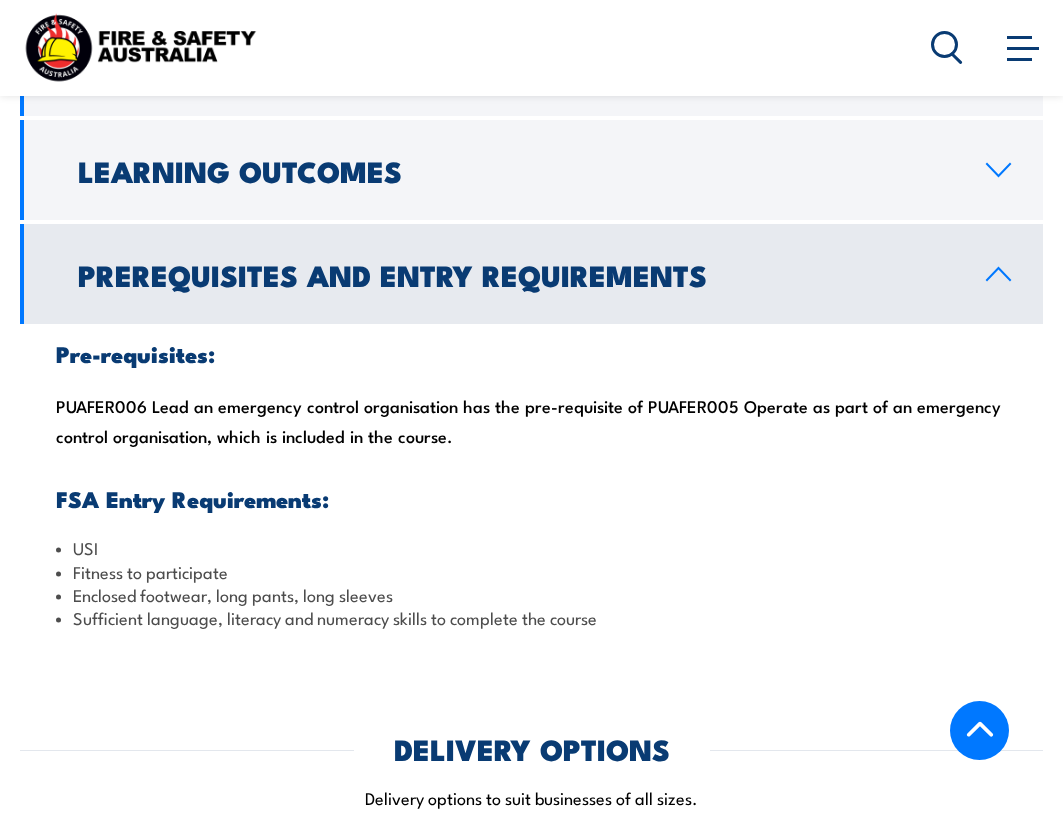 drag, startPoint x: 410, startPoint y: 417, endPoint x: 33, endPoint y: 388, distance: 378.11374 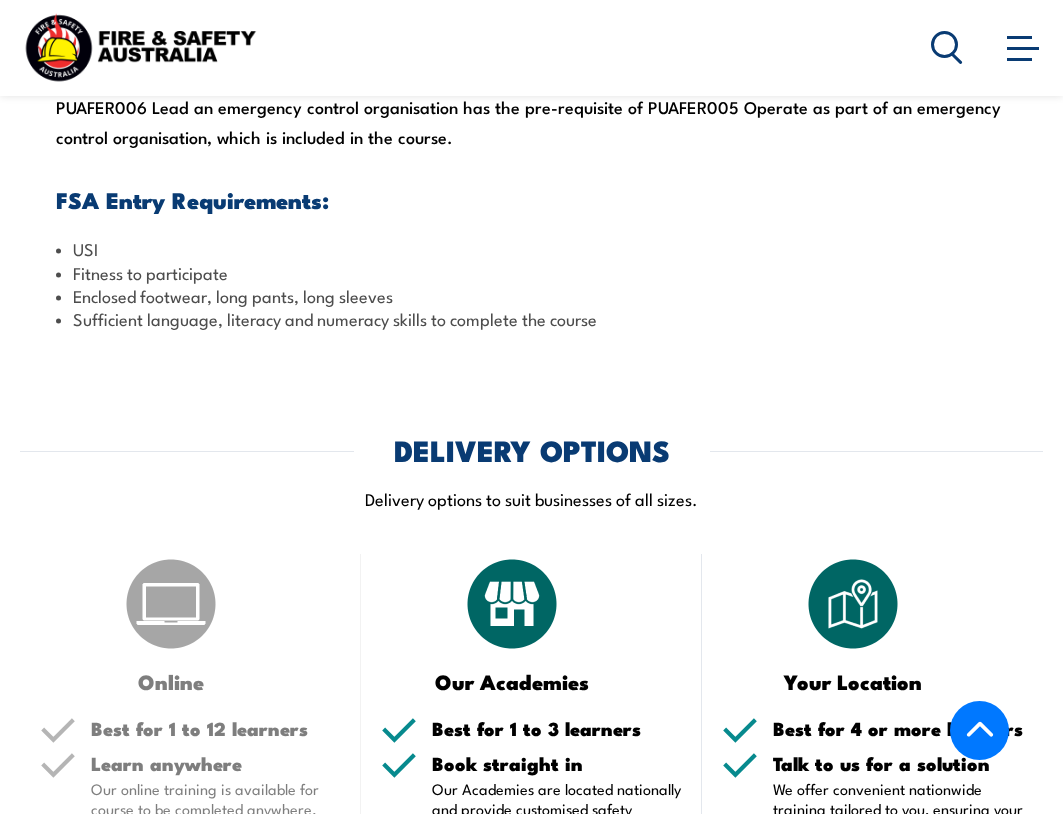 scroll, scrollTop: 2338, scrollLeft: 0, axis: vertical 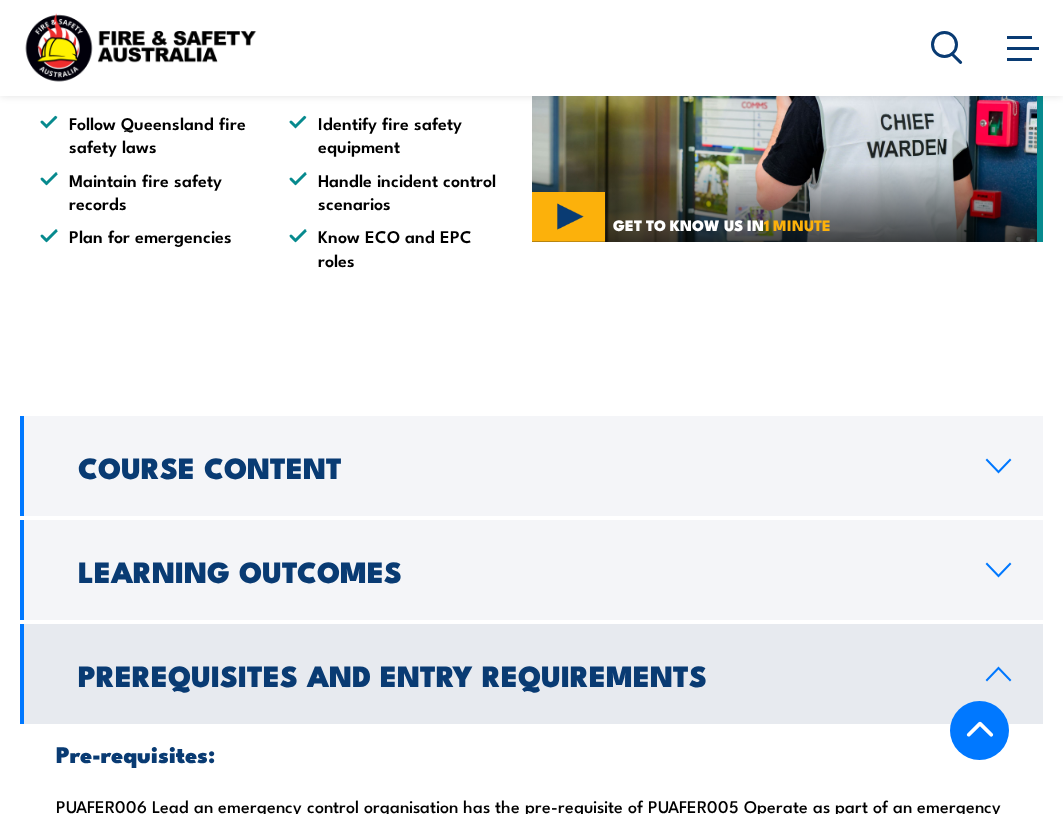 click on "Learning Outcomes" at bounding box center [531, 570] 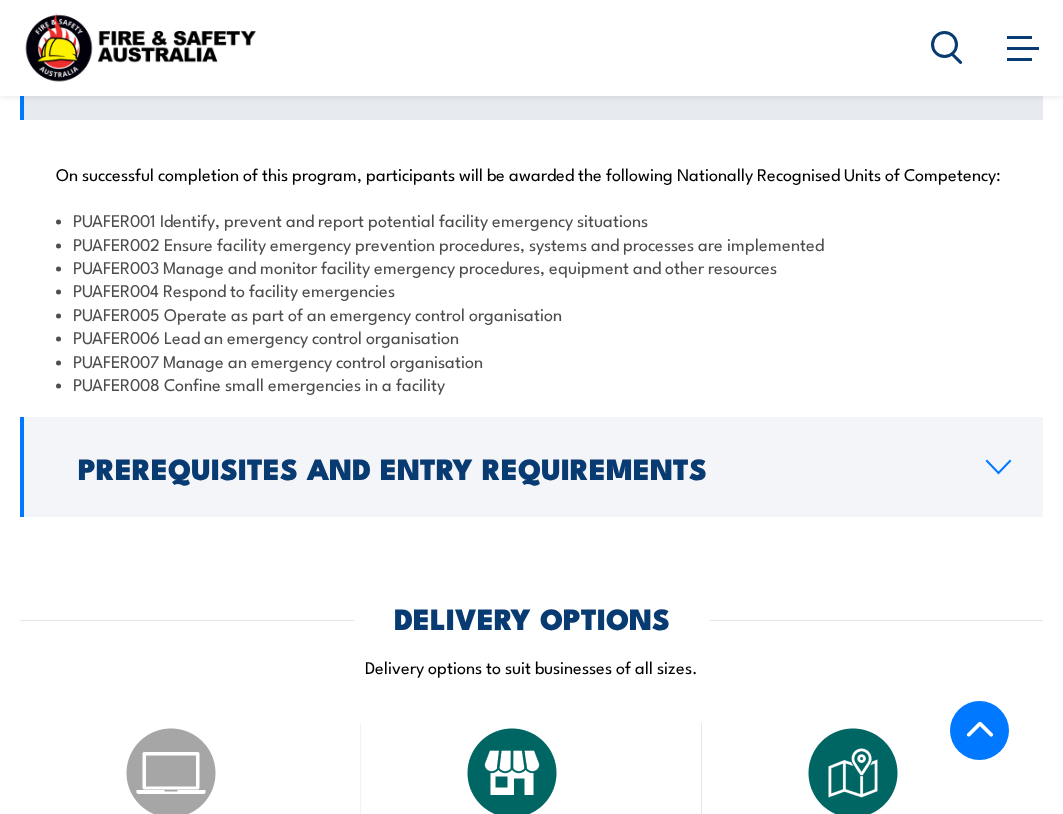 scroll, scrollTop: 1938, scrollLeft: 0, axis: vertical 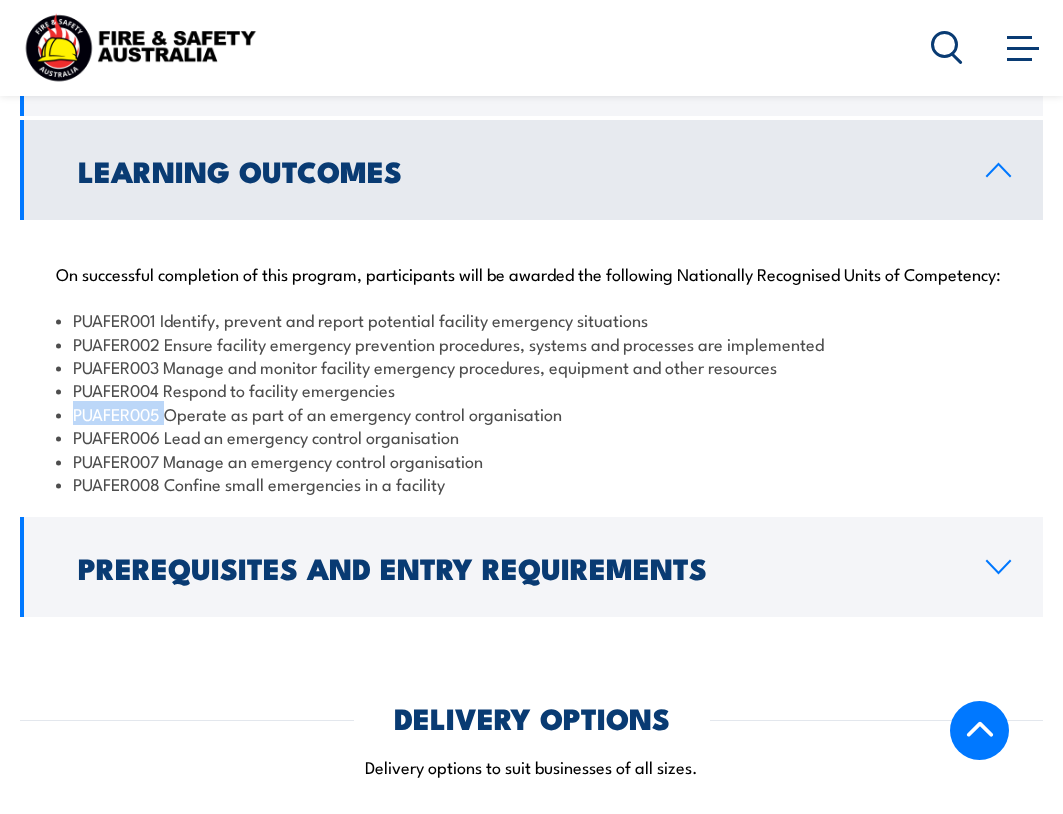 drag, startPoint x: 165, startPoint y: 412, endPoint x: 752, endPoint y: 397, distance: 587.19165 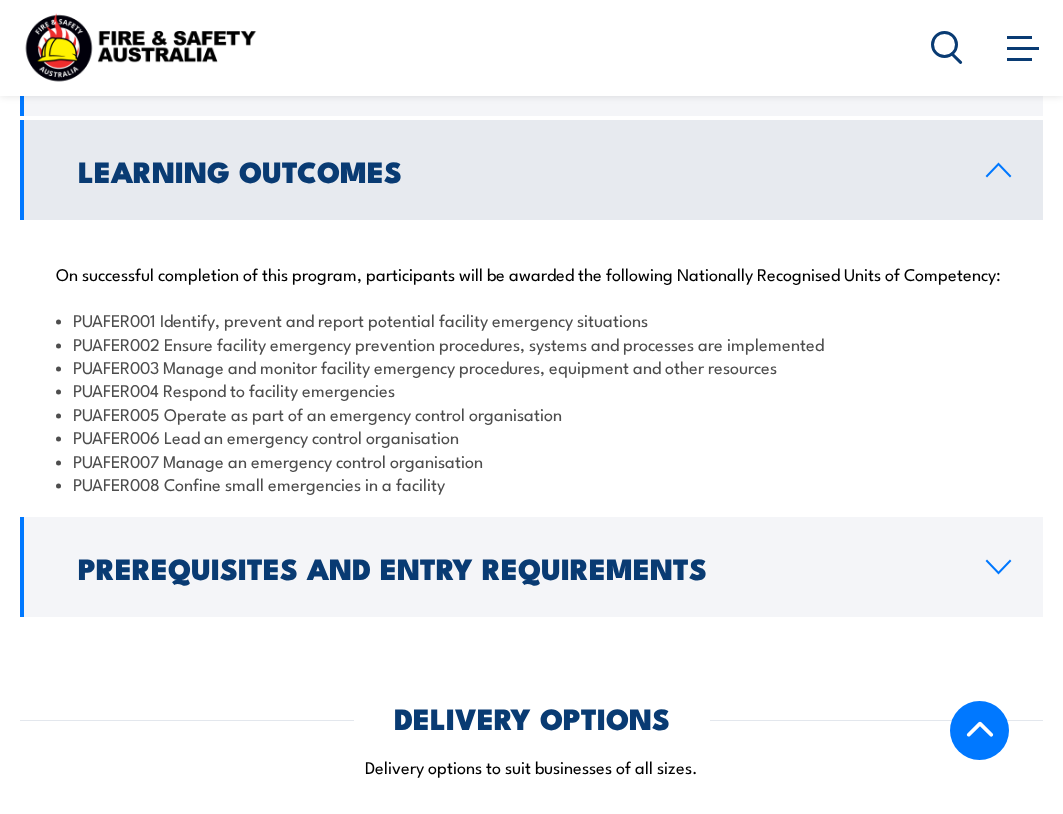click on "PUAFER006 Lead an emergency control organisation" at bounding box center (531, 436) 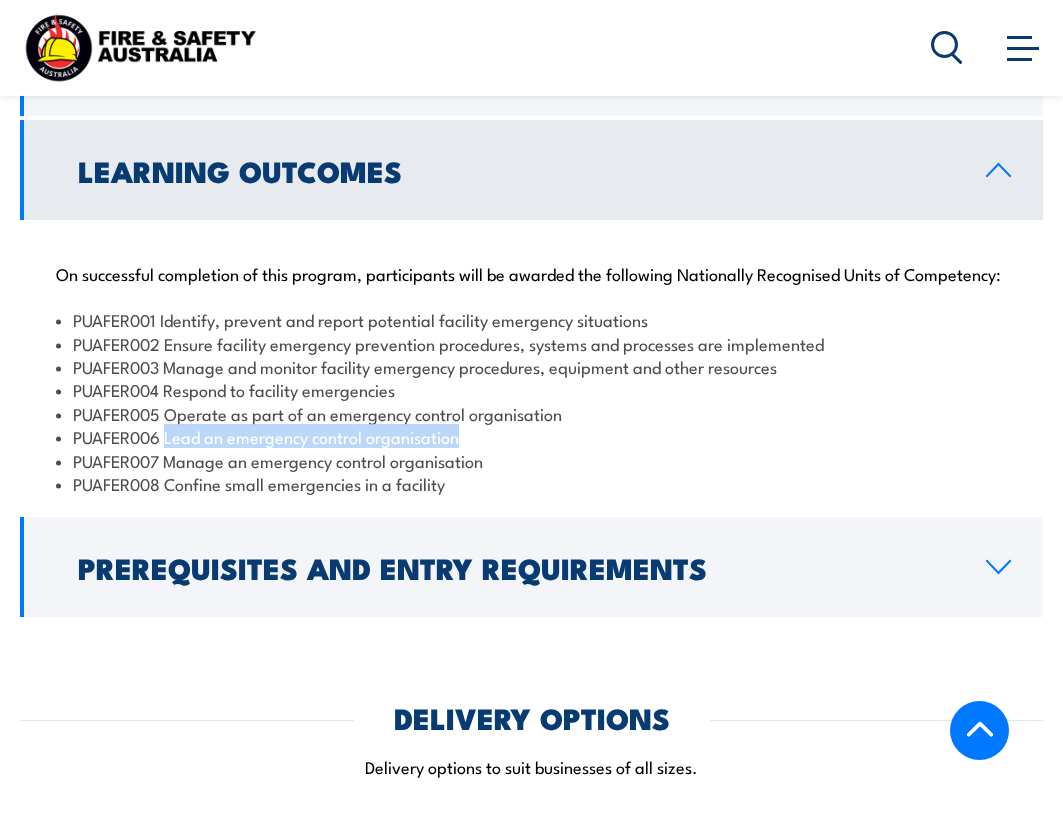 drag, startPoint x: 502, startPoint y: 433, endPoint x: 164, endPoint y: 442, distance: 338.1198 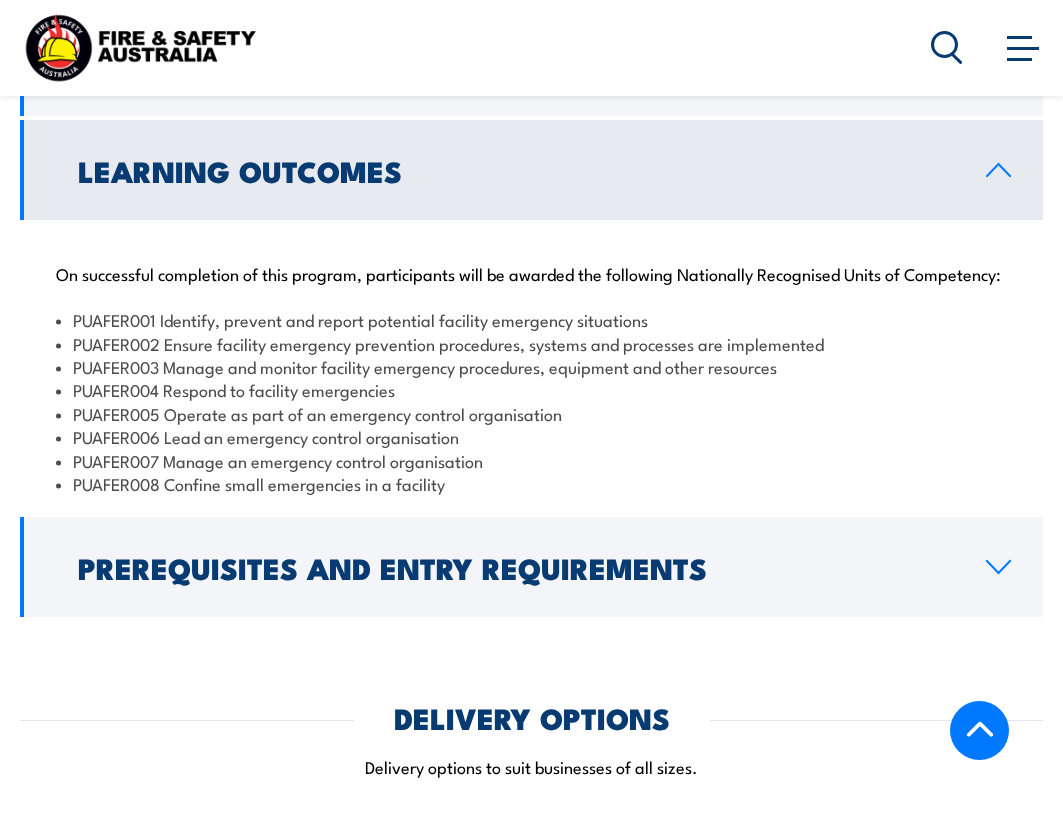 click on "PUAFER008 Confine small emergencies in a facility" at bounding box center (531, 483) 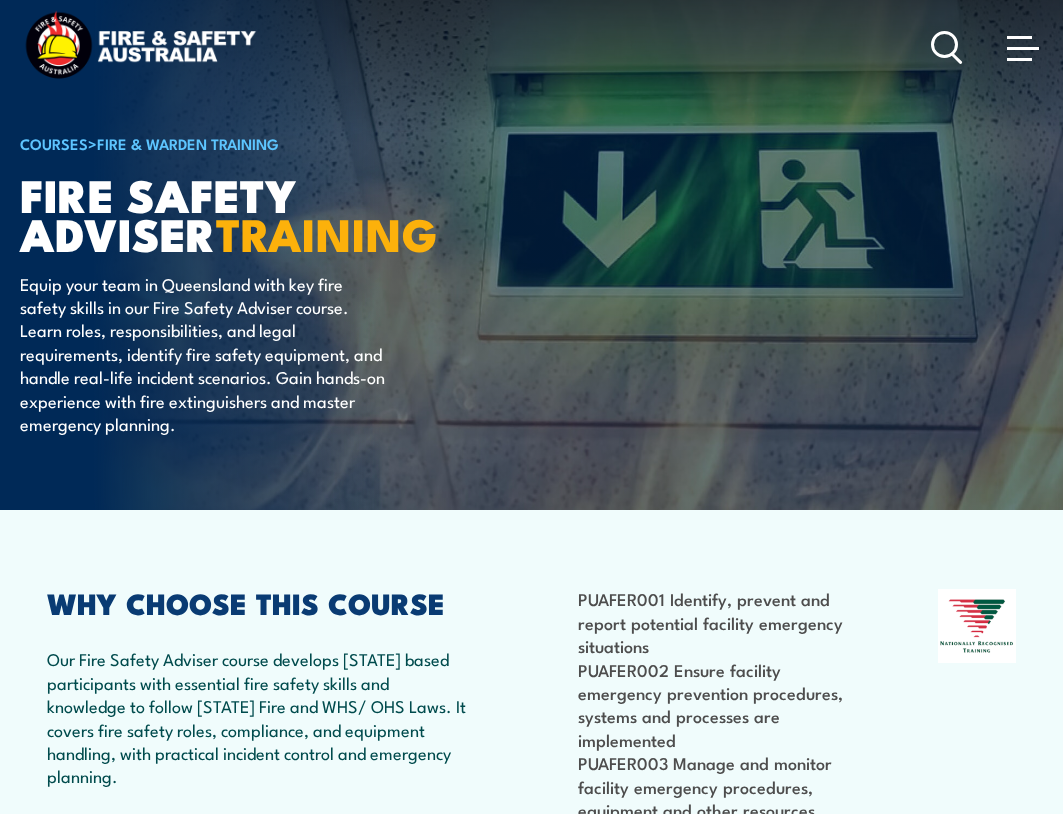 scroll, scrollTop: 0, scrollLeft: 0, axis: both 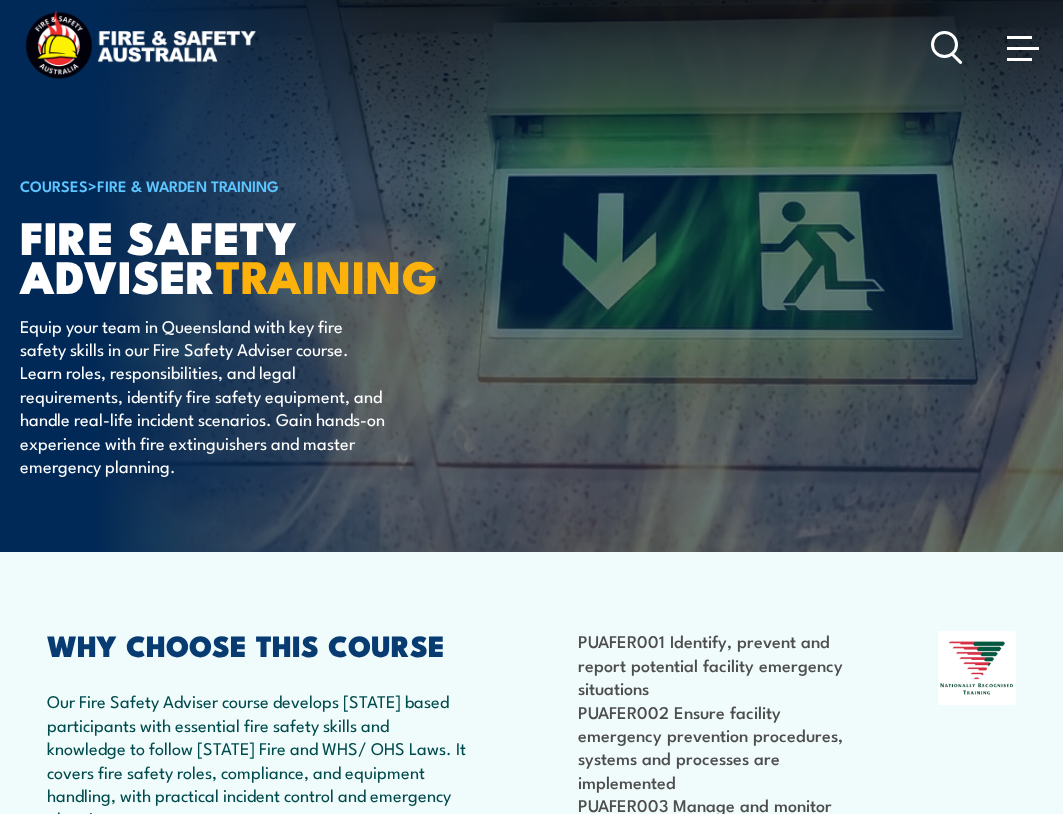 click at bounding box center (140, 47) 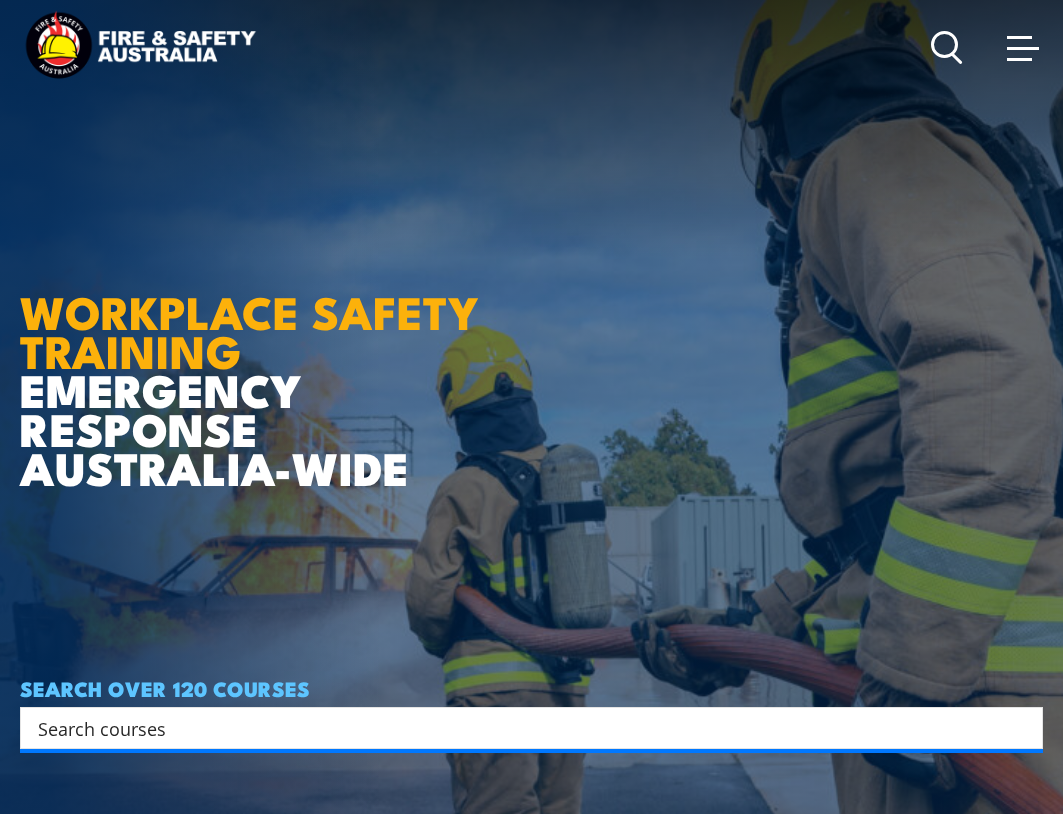 scroll, scrollTop: 0, scrollLeft: 0, axis: both 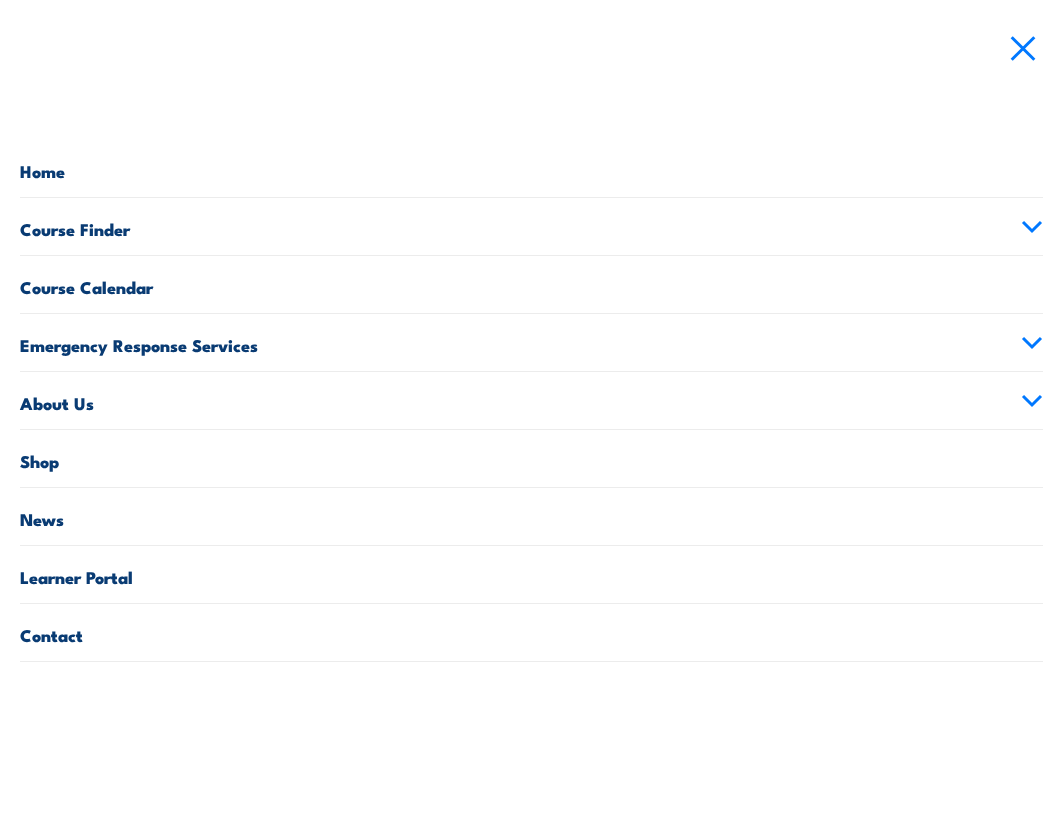 click on "Course Finder" at bounding box center [531, 226] 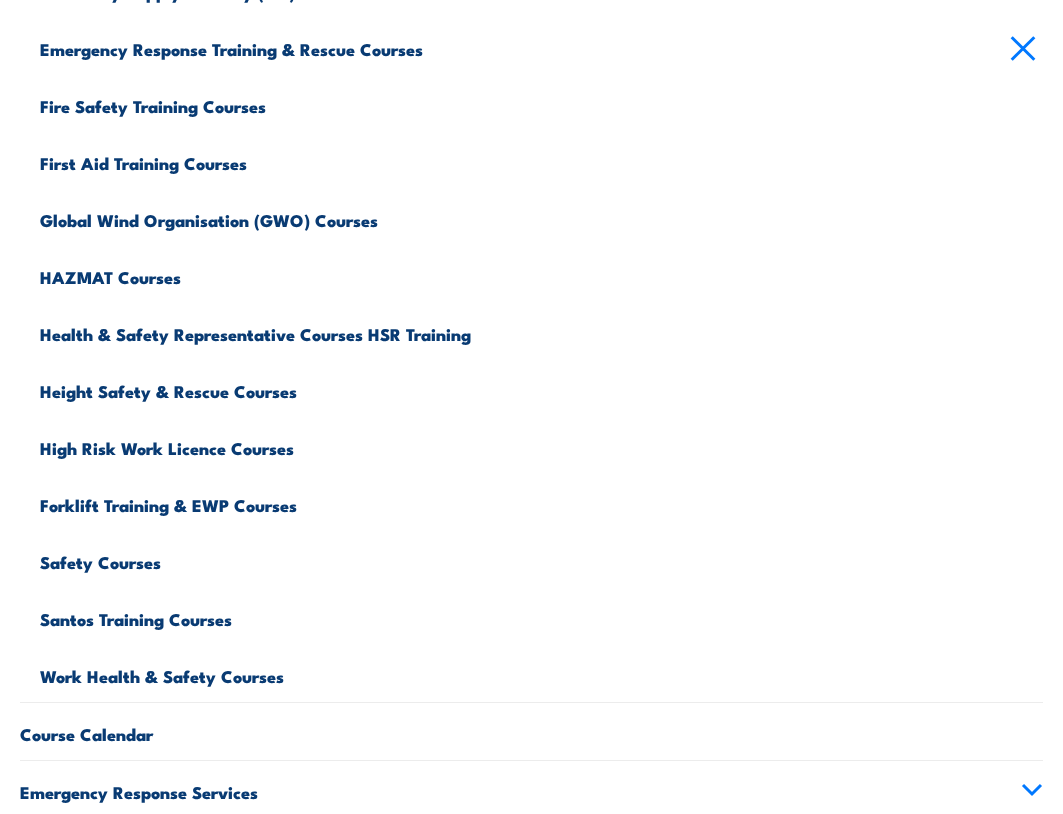 scroll, scrollTop: 500, scrollLeft: 0, axis: vertical 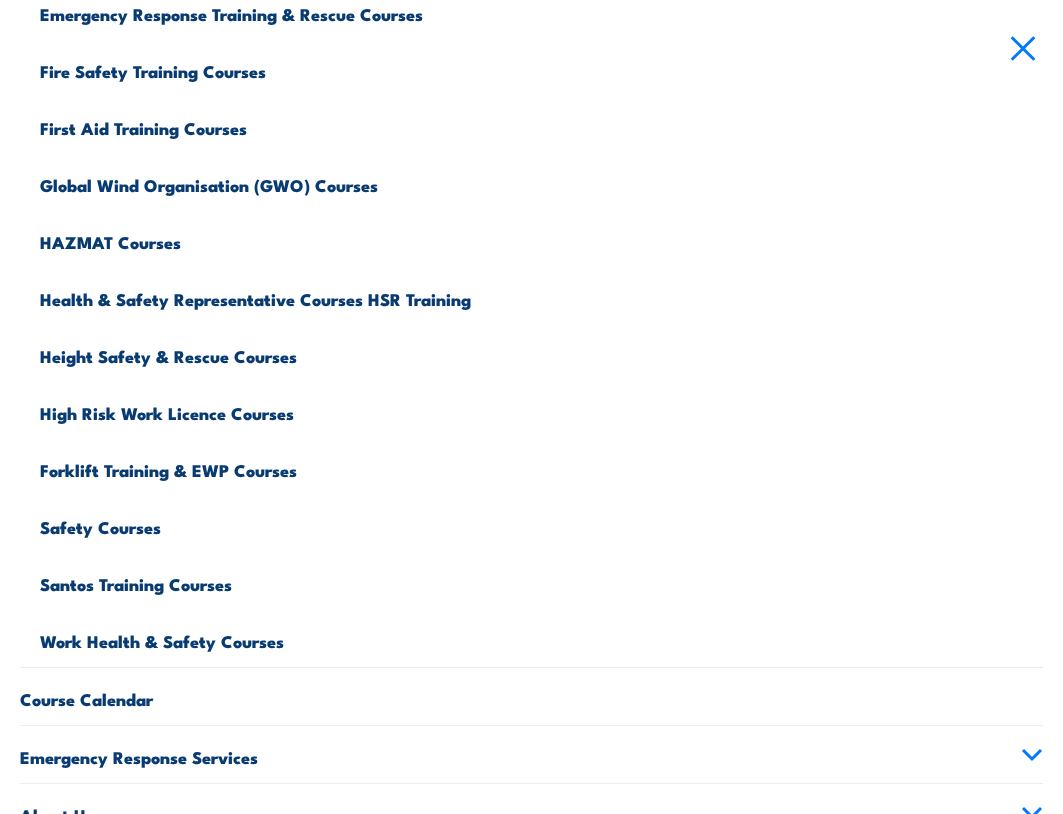 click on "Safety Courses" at bounding box center [541, 524] 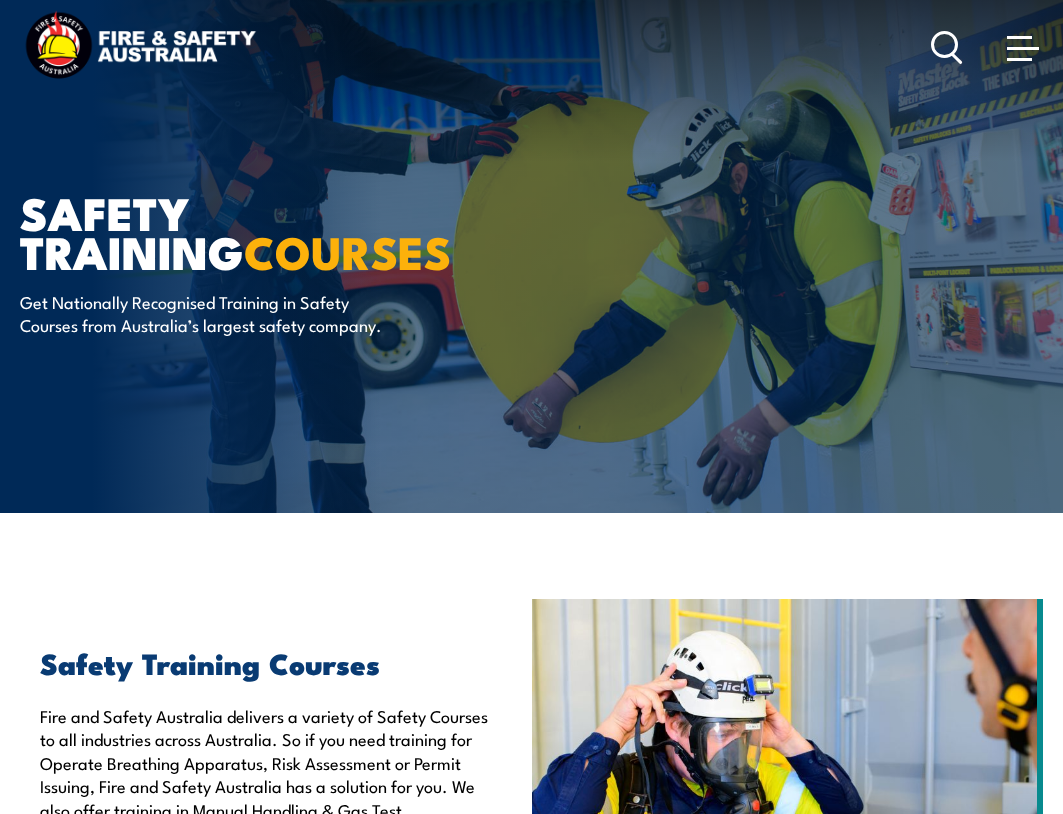 scroll, scrollTop: 221, scrollLeft: 0, axis: vertical 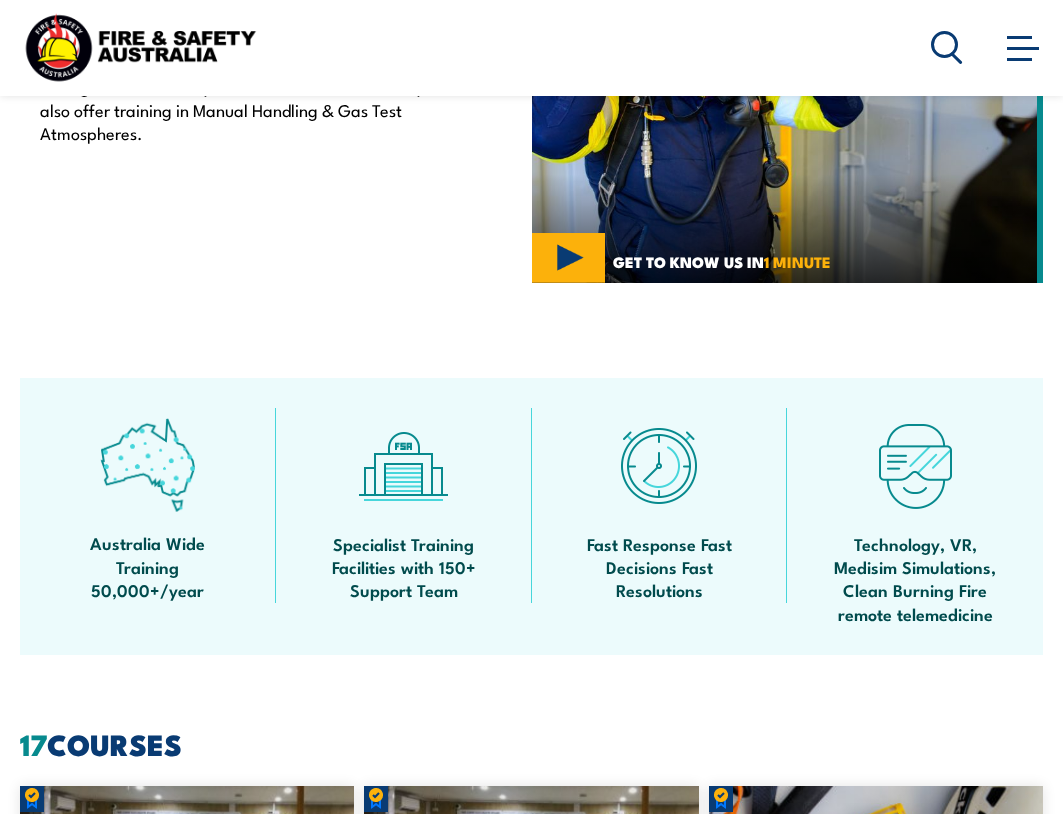 drag, startPoint x: 0, startPoint y: 0, endPoint x: 314, endPoint y: 530, distance: 616.0325 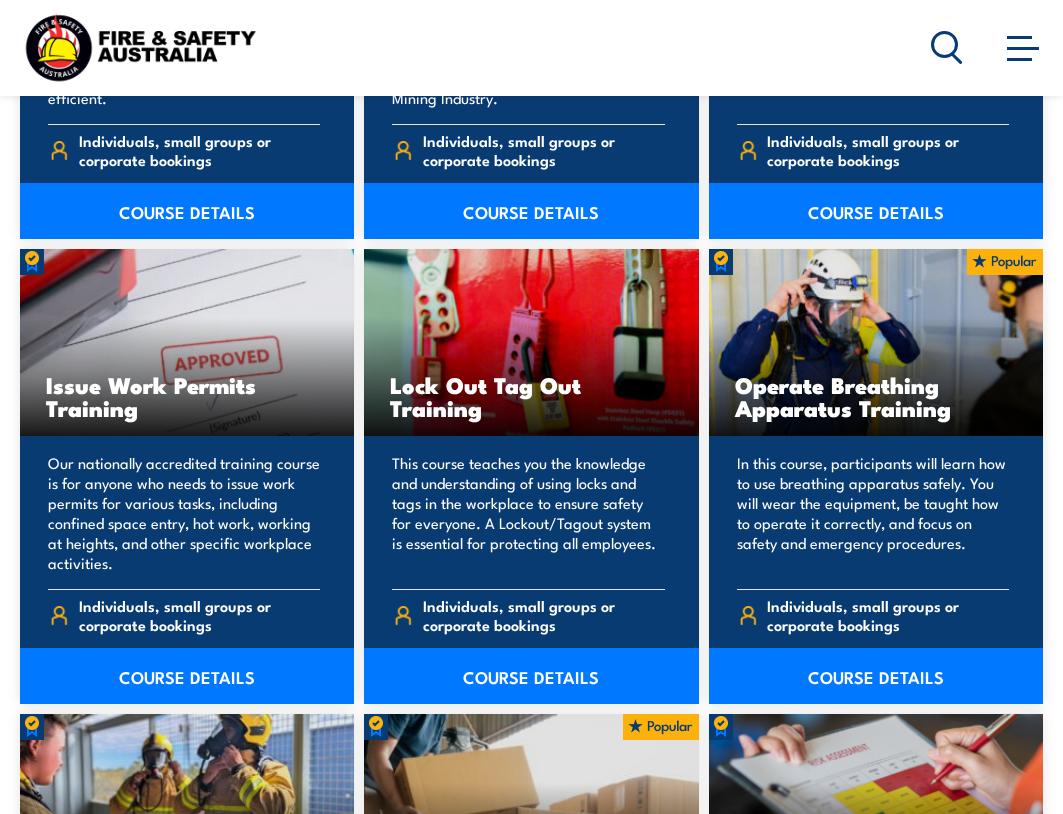 scroll, scrollTop: 1600, scrollLeft: 0, axis: vertical 